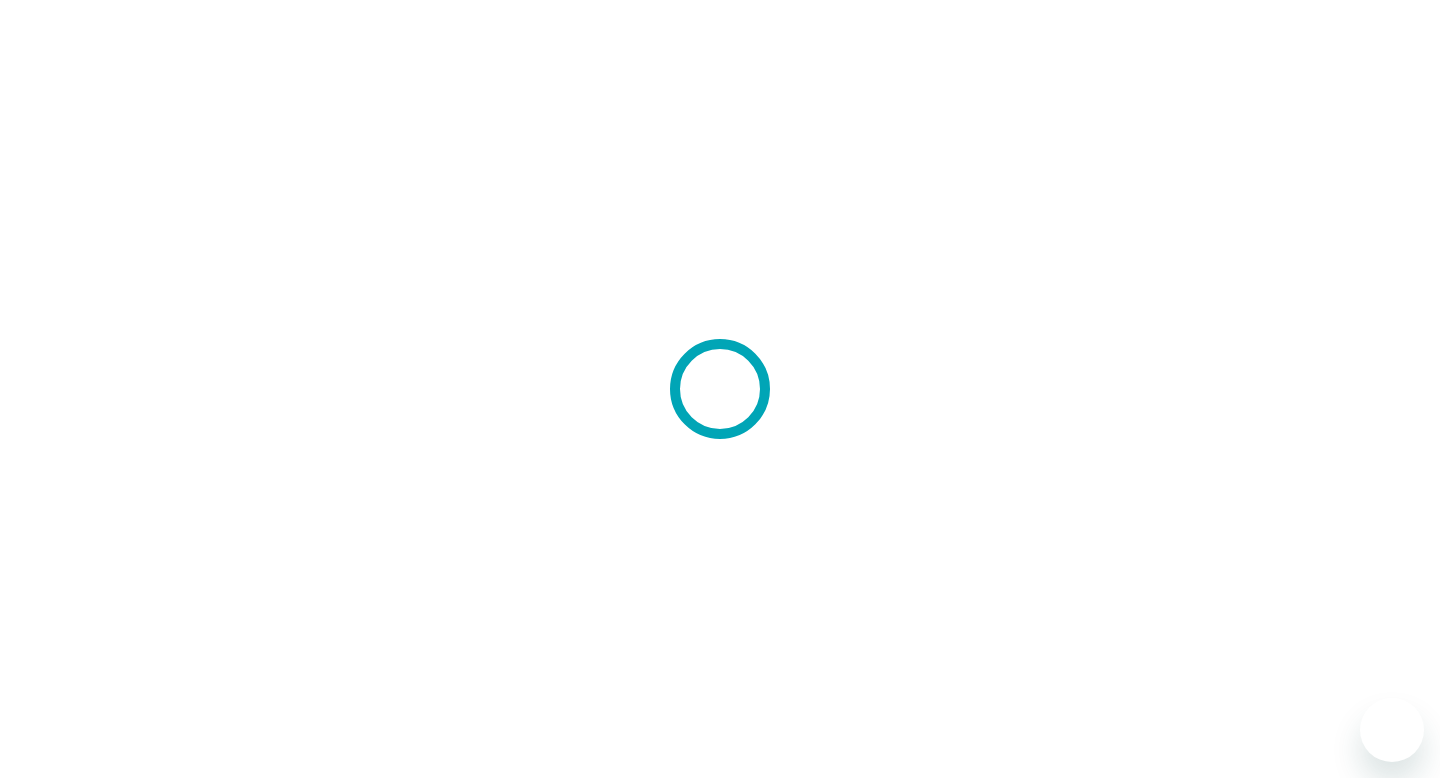 scroll, scrollTop: 0, scrollLeft: 0, axis: both 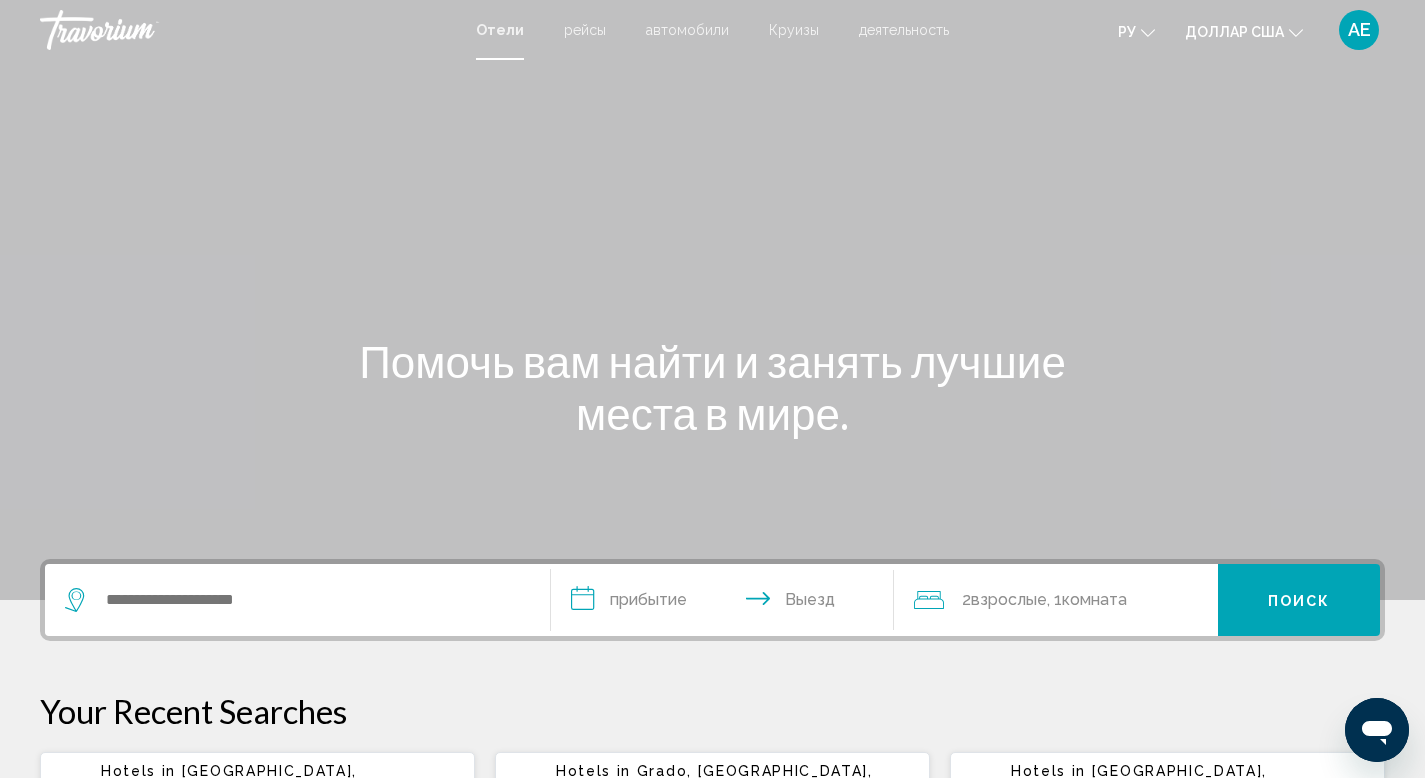 click on "рейсы" at bounding box center [585, 30] 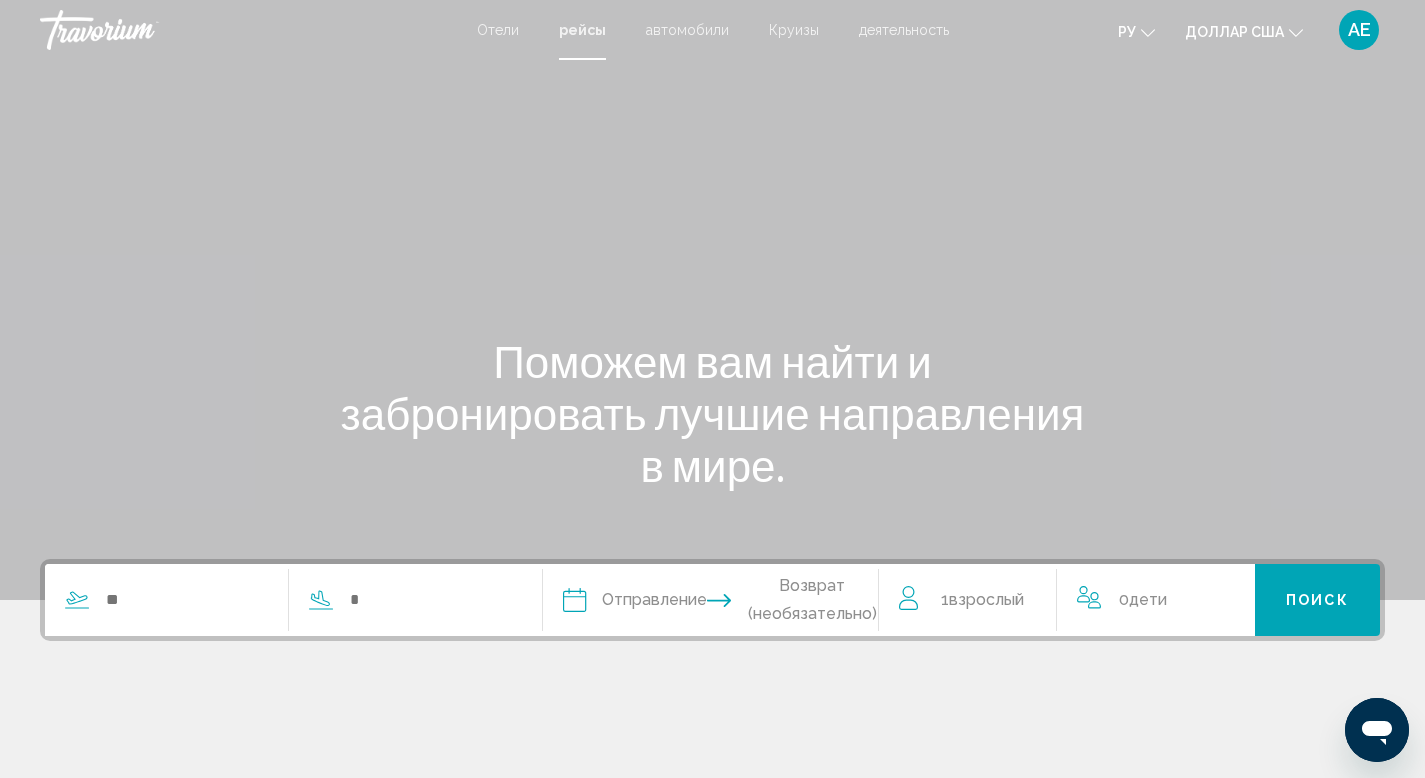click on "автомобили" at bounding box center [687, 30] 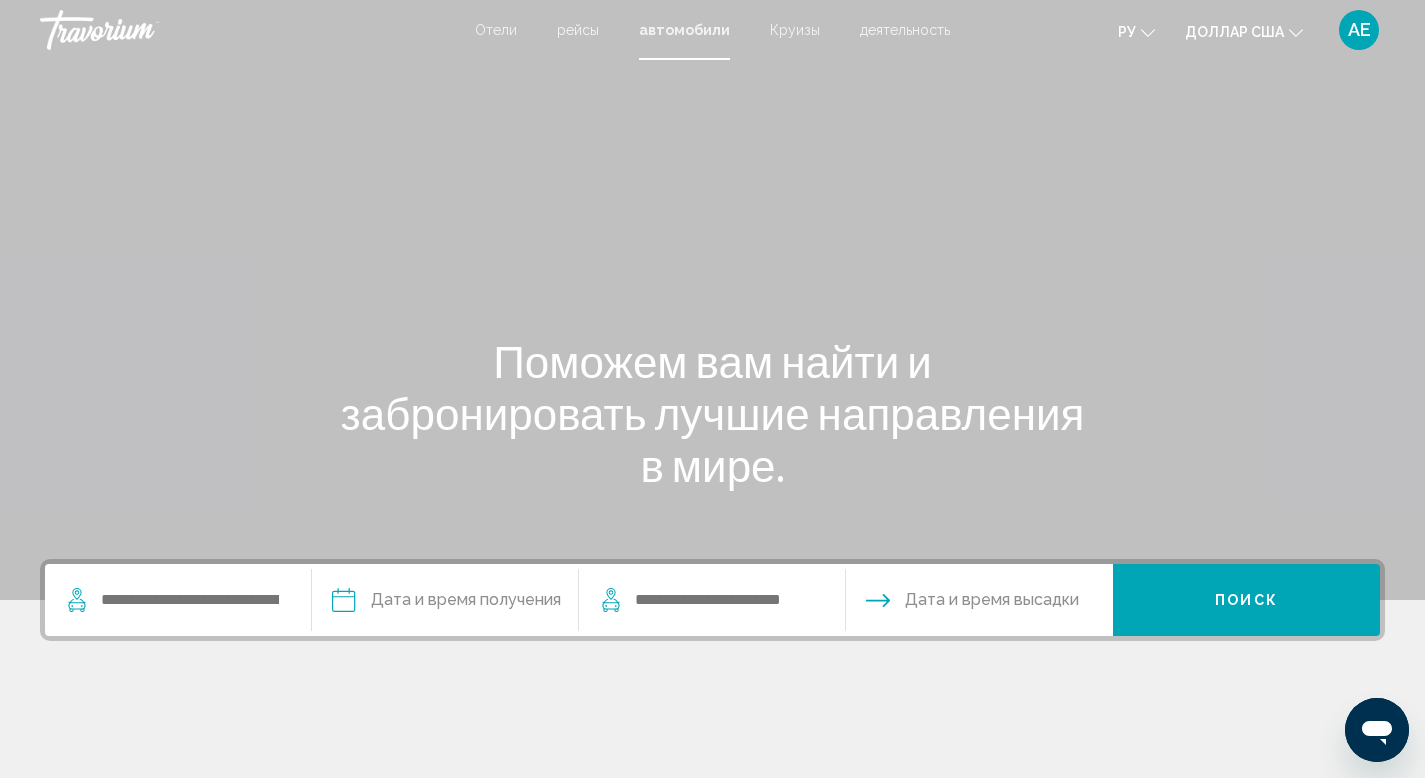 click on "Круизы" at bounding box center [795, 30] 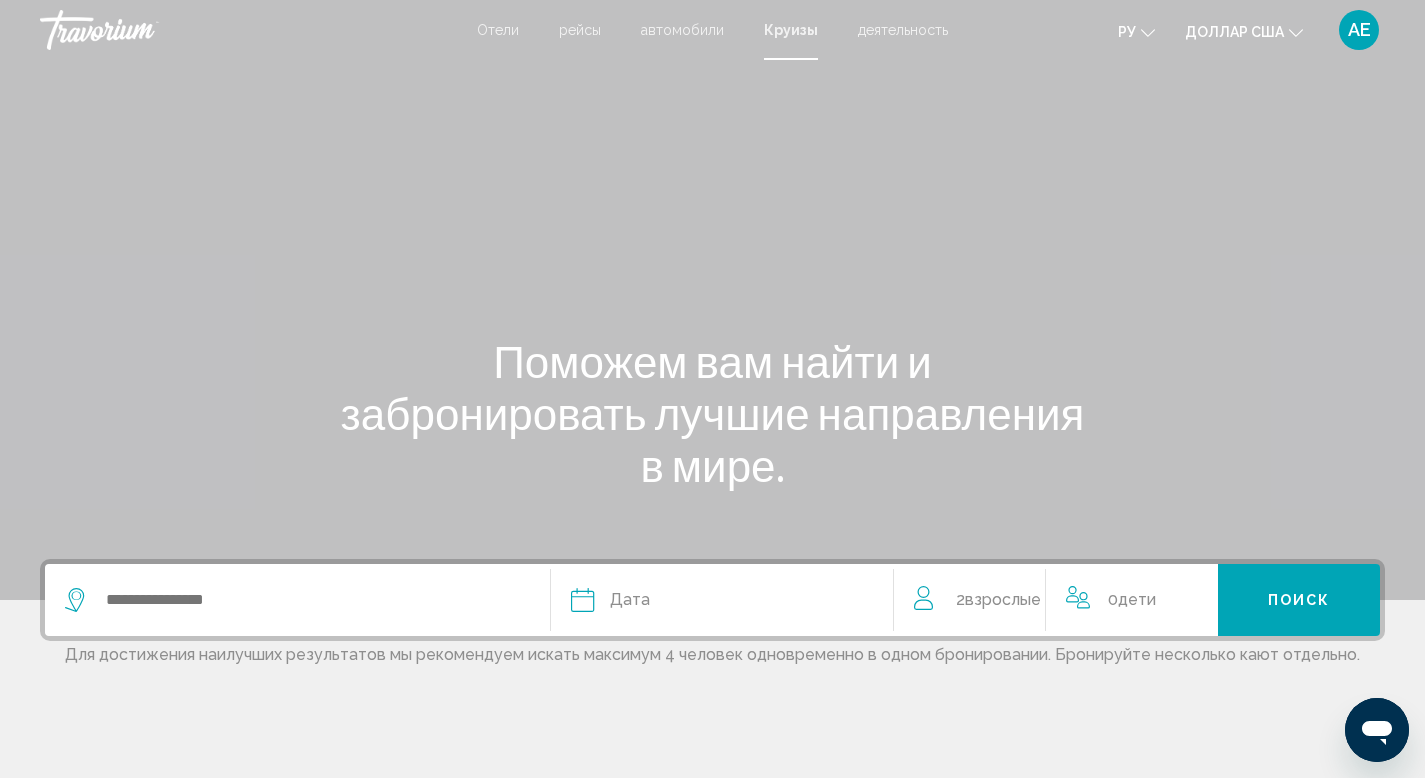 click on "деятельность" at bounding box center (903, 30) 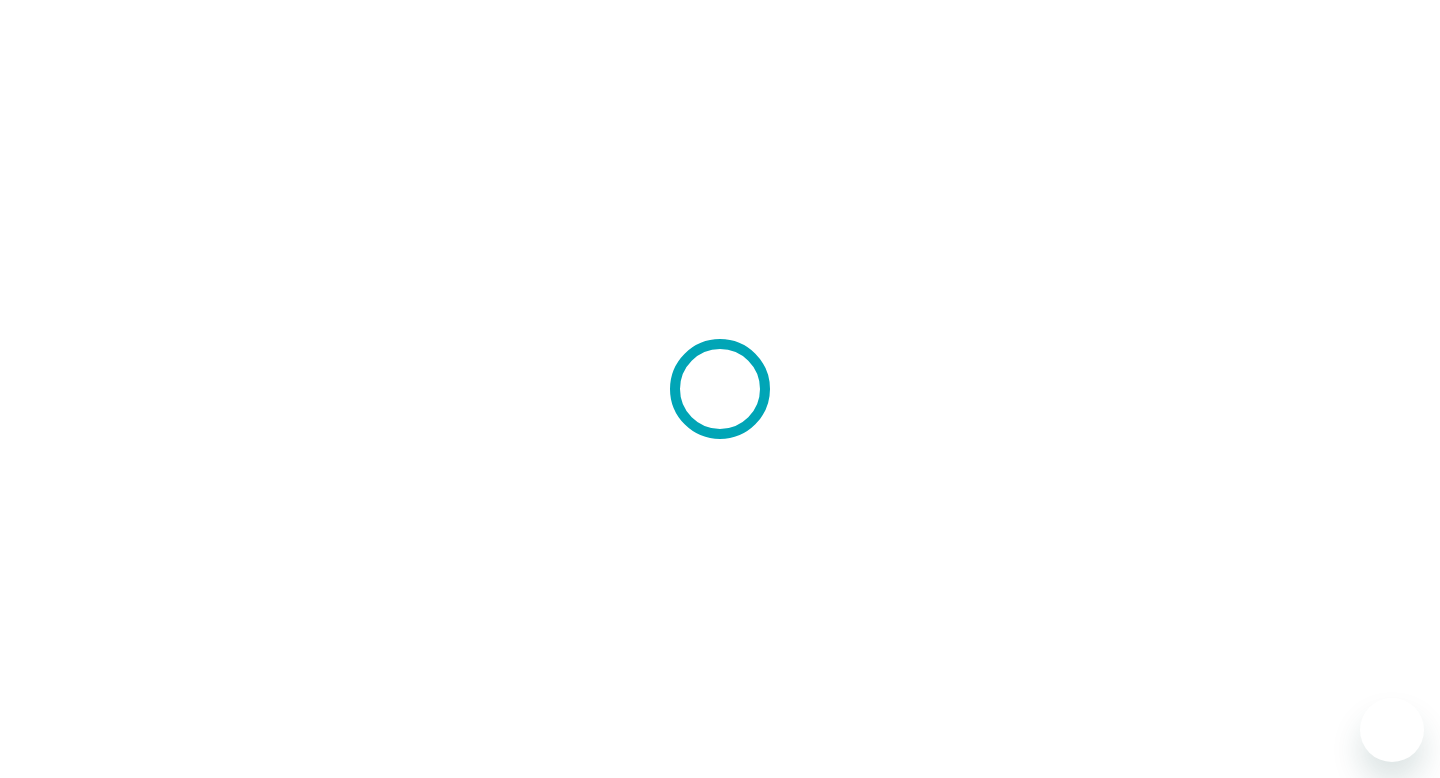 scroll, scrollTop: 0, scrollLeft: 0, axis: both 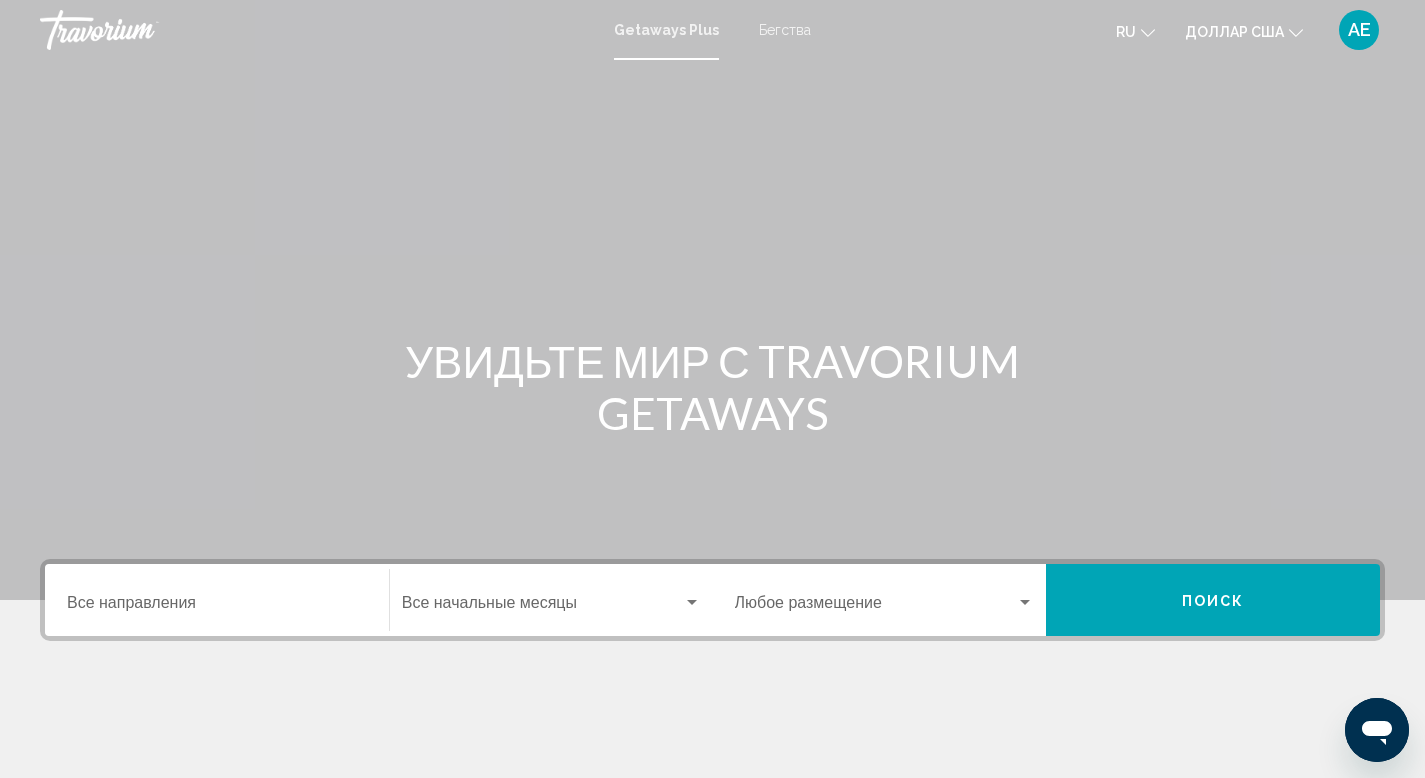click on "Место назначения Все направления" at bounding box center [217, 600] 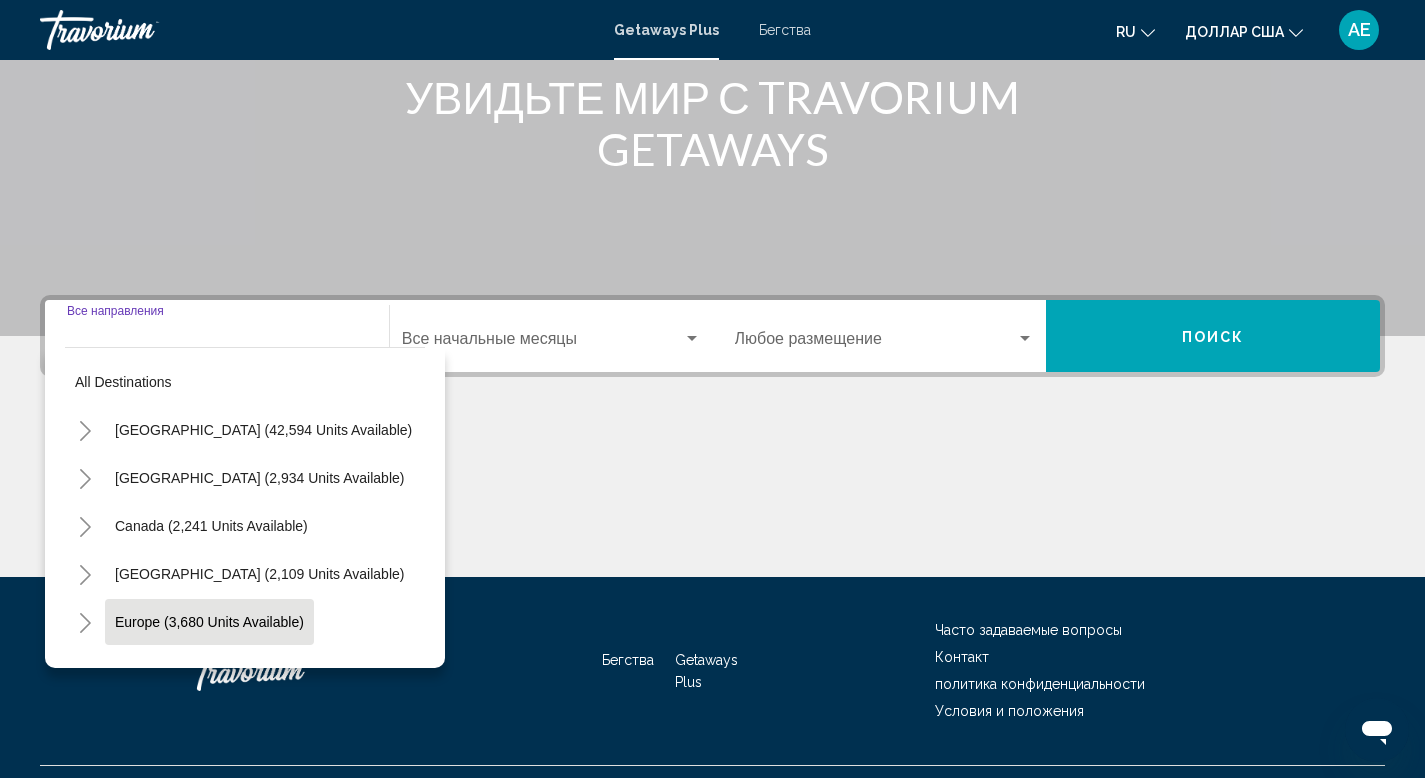 scroll, scrollTop: 308, scrollLeft: 0, axis: vertical 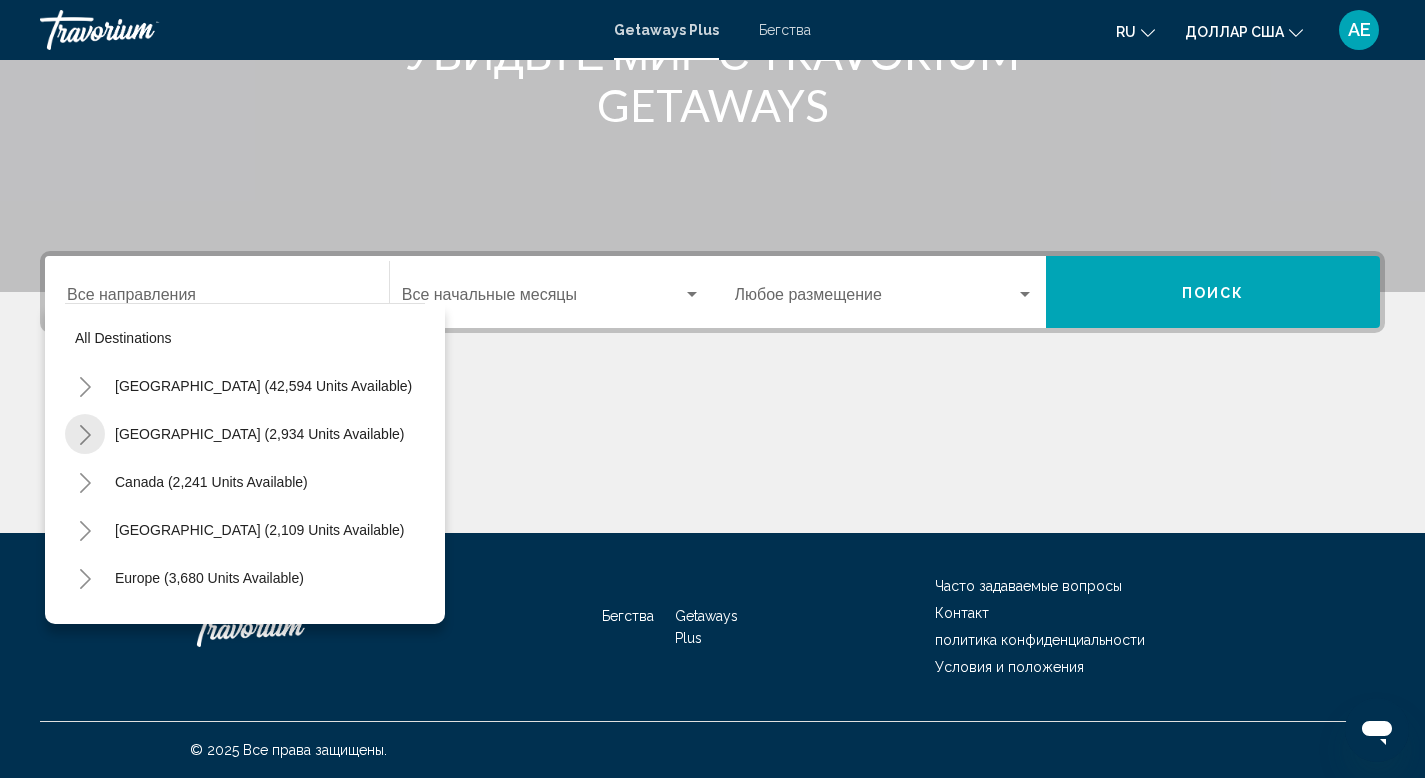click 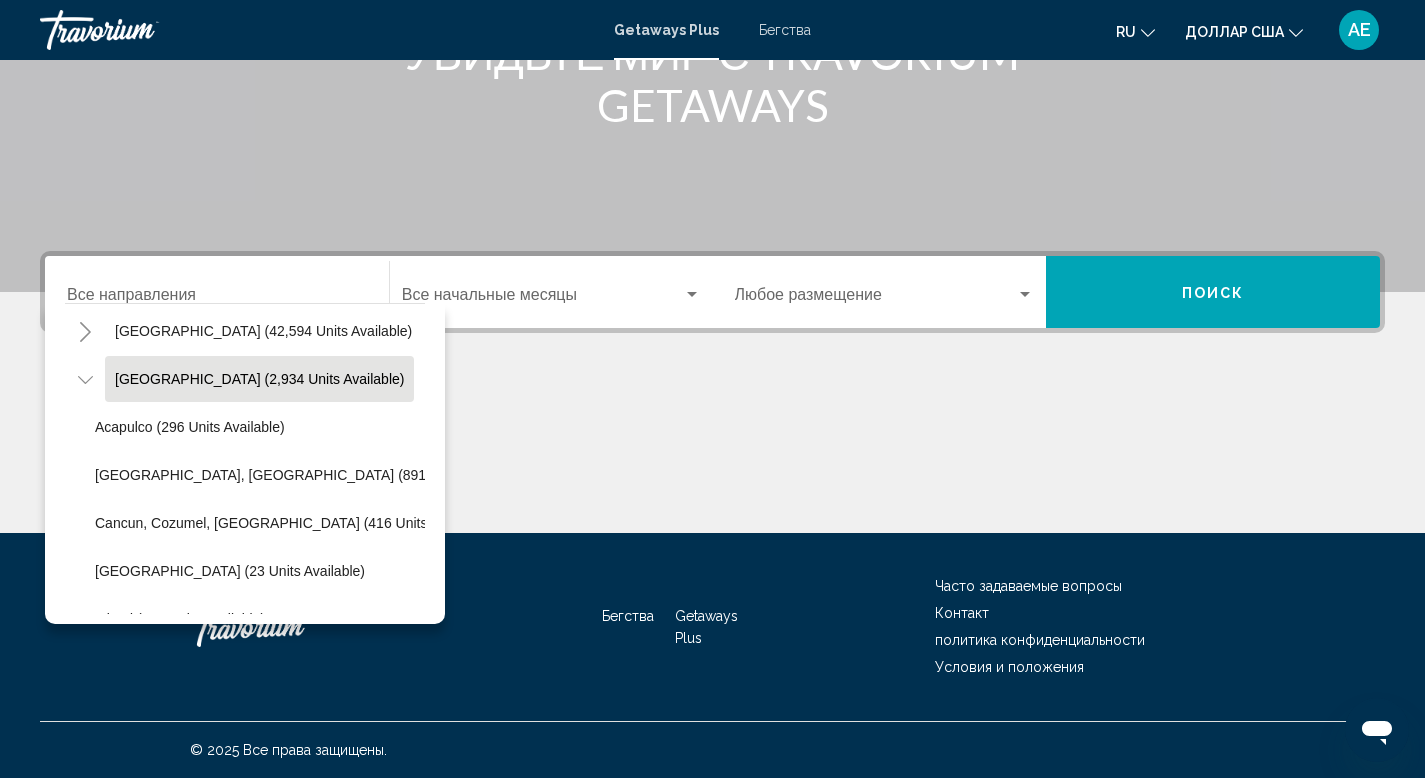 scroll, scrollTop: 56, scrollLeft: 0, axis: vertical 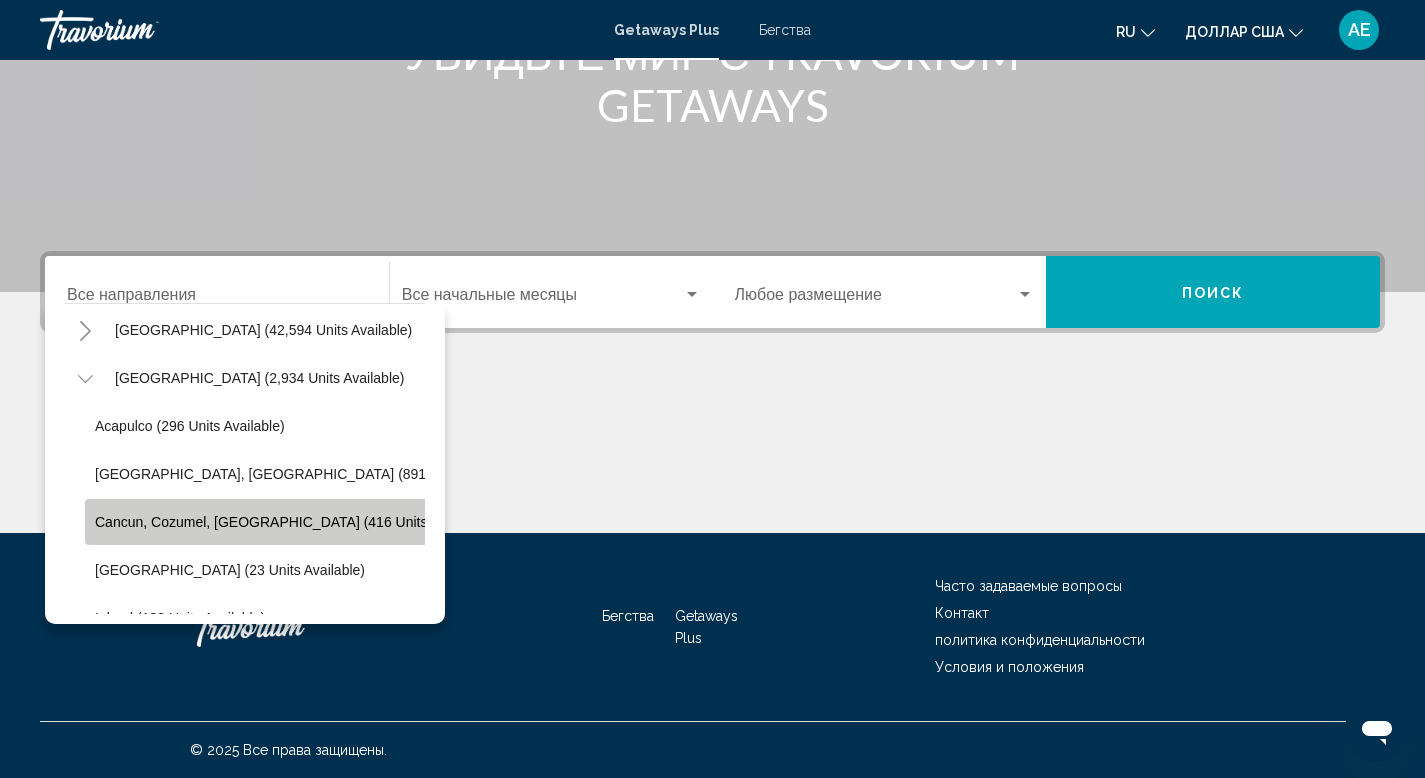 click on "Cancun, Cozumel, Riviera Maya (416 units available)" 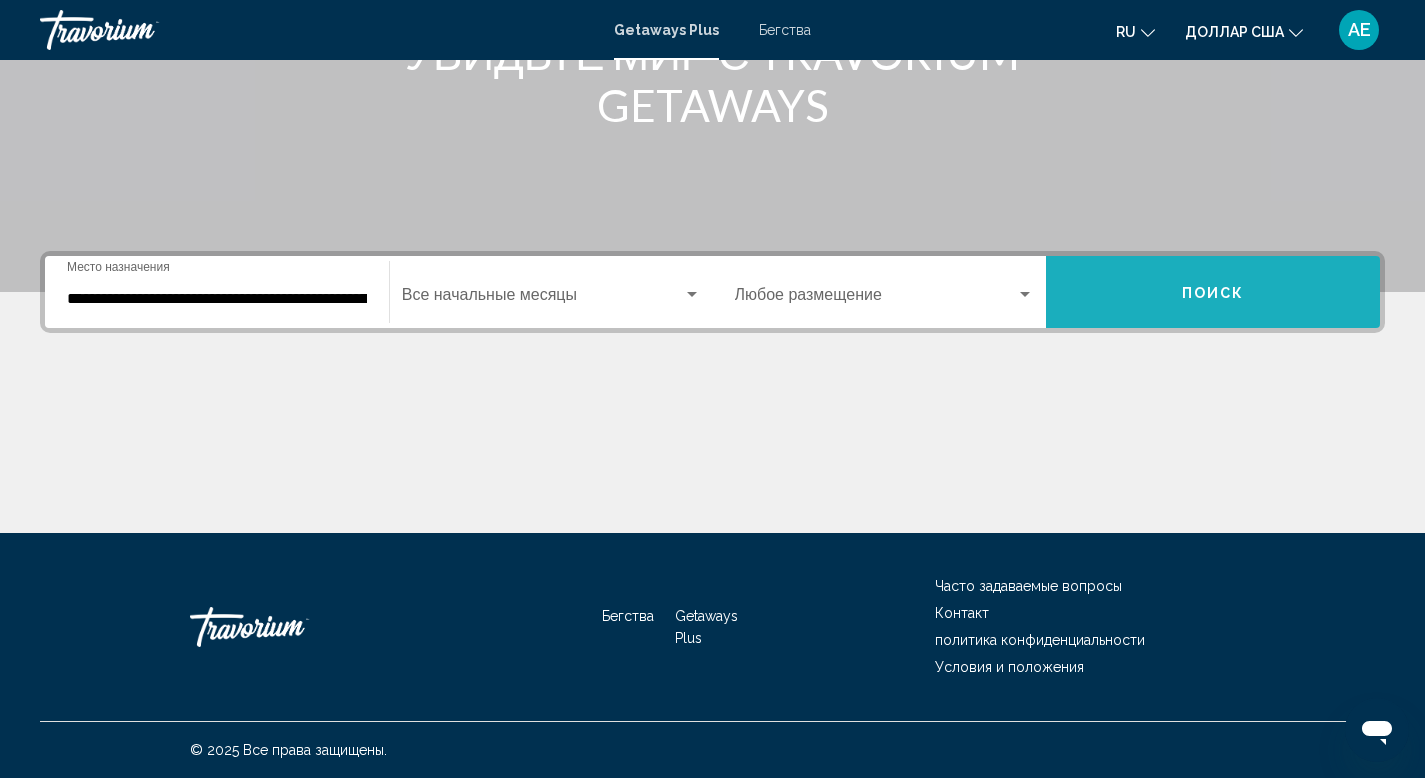 click on "Поиск" at bounding box center [1213, 292] 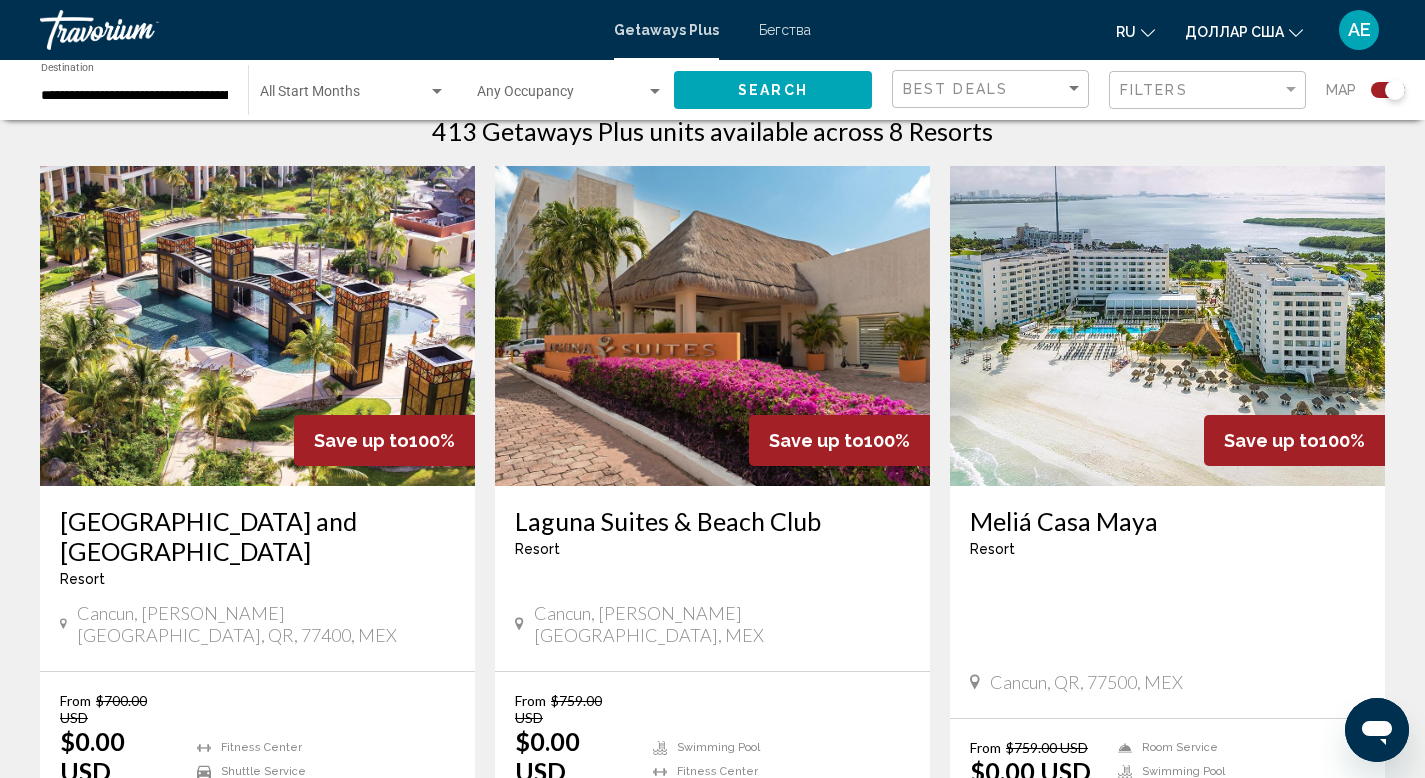scroll, scrollTop: 722, scrollLeft: 0, axis: vertical 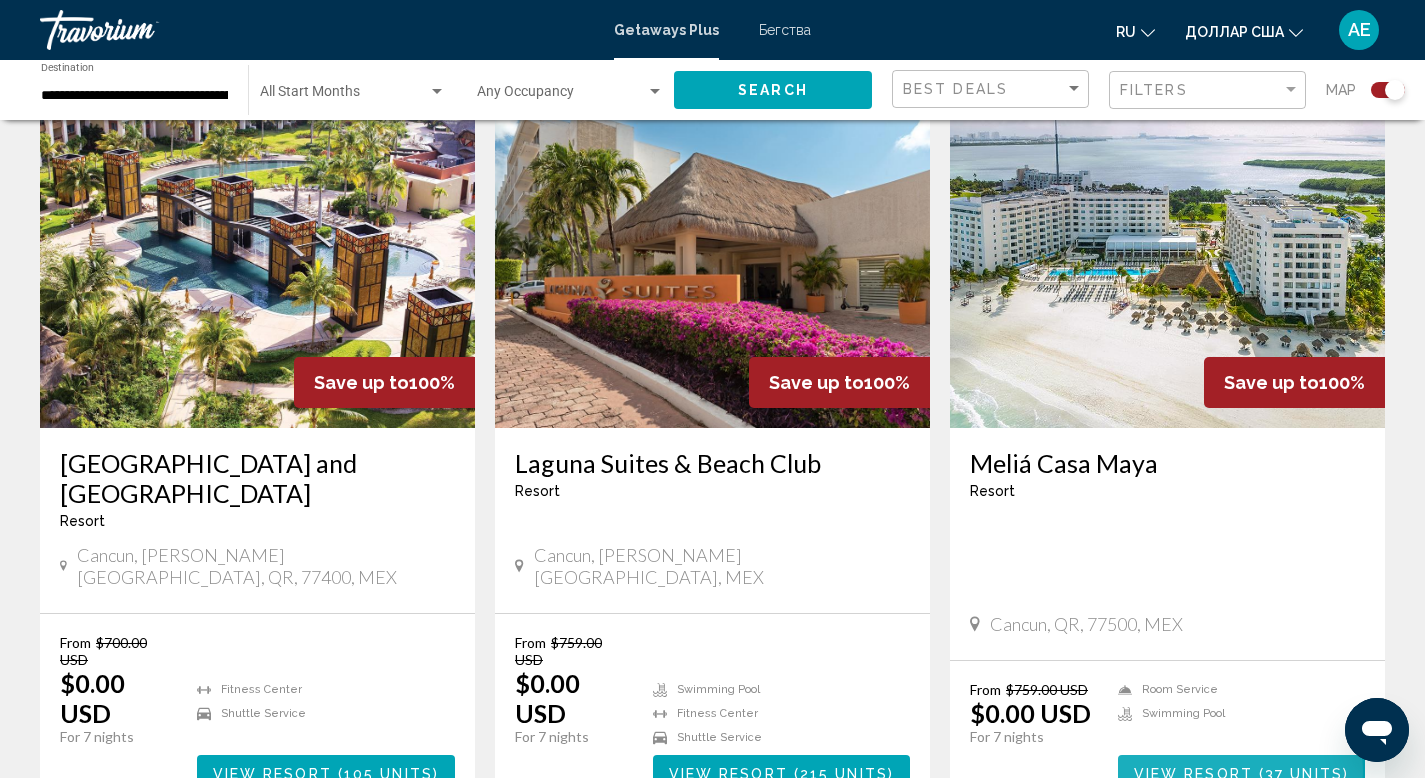 click on "View Resort" at bounding box center (1193, 774) 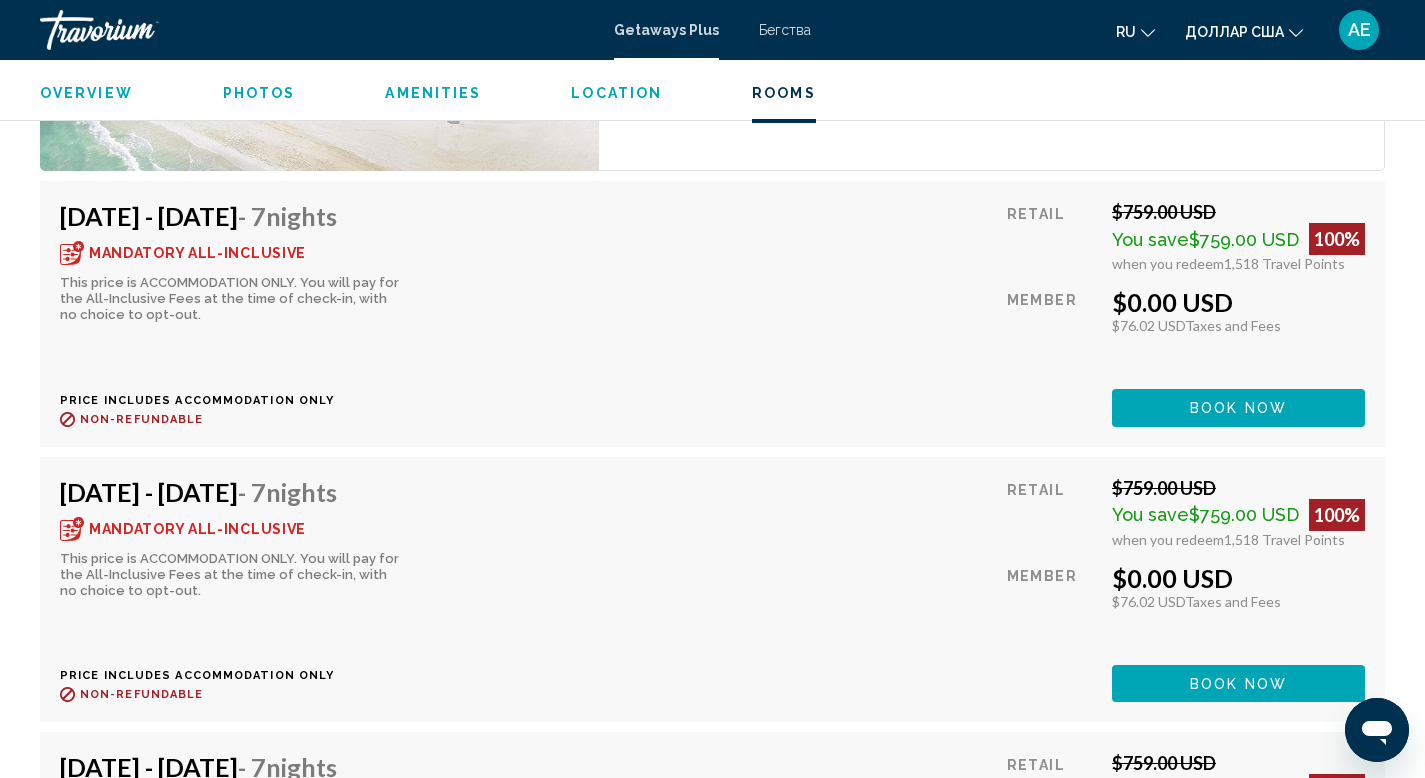 scroll, scrollTop: 3441, scrollLeft: 0, axis: vertical 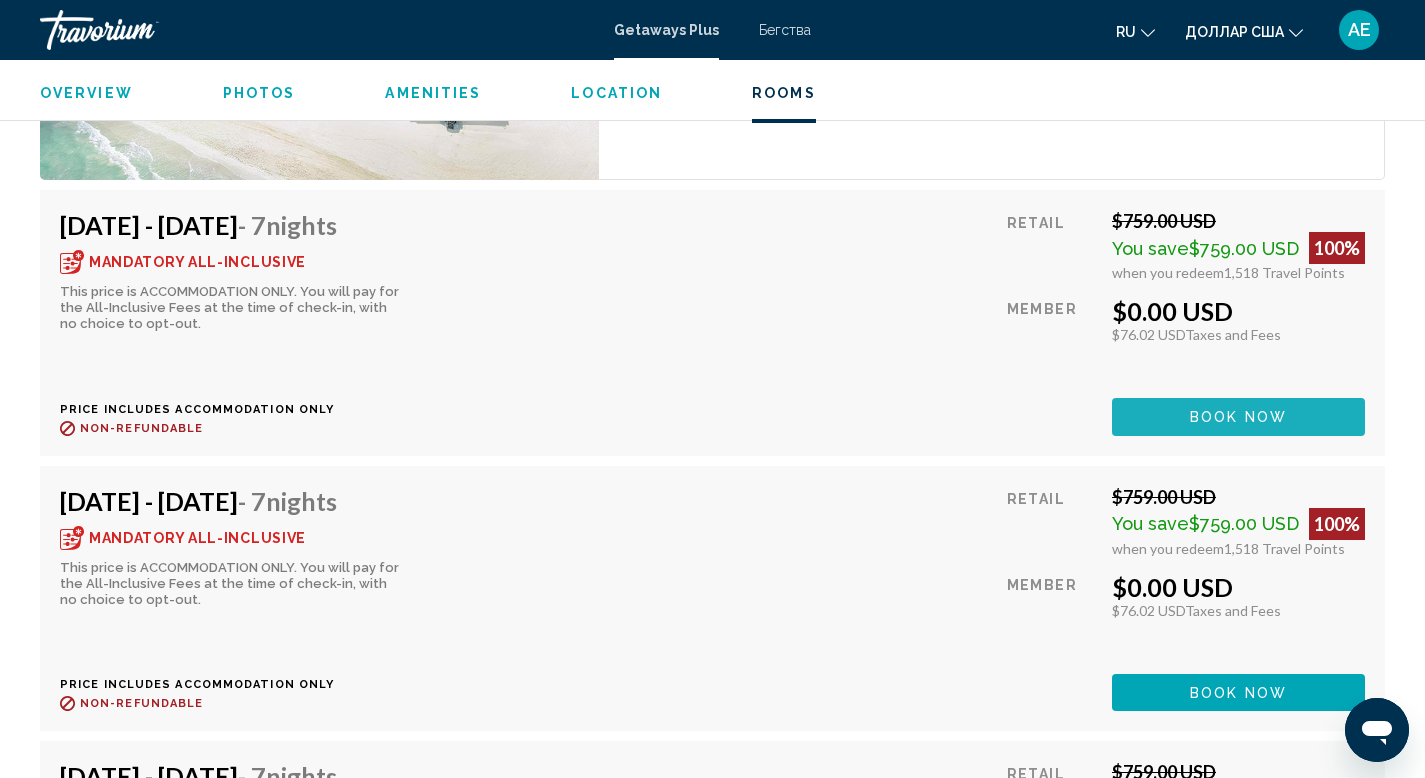click on "Book now" at bounding box center [1238, 416] 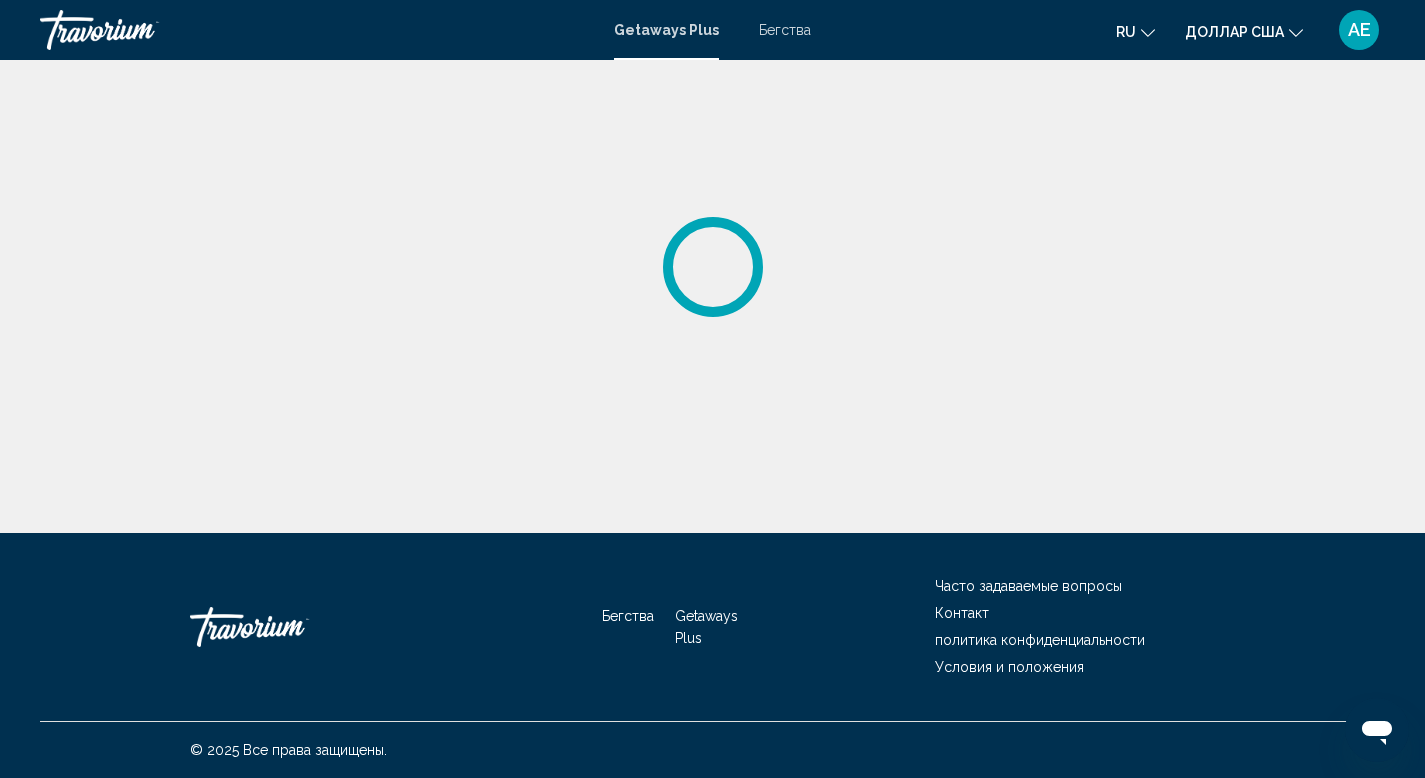 scroll, scrollTop: 0, scrollLeft: 0, axis: both 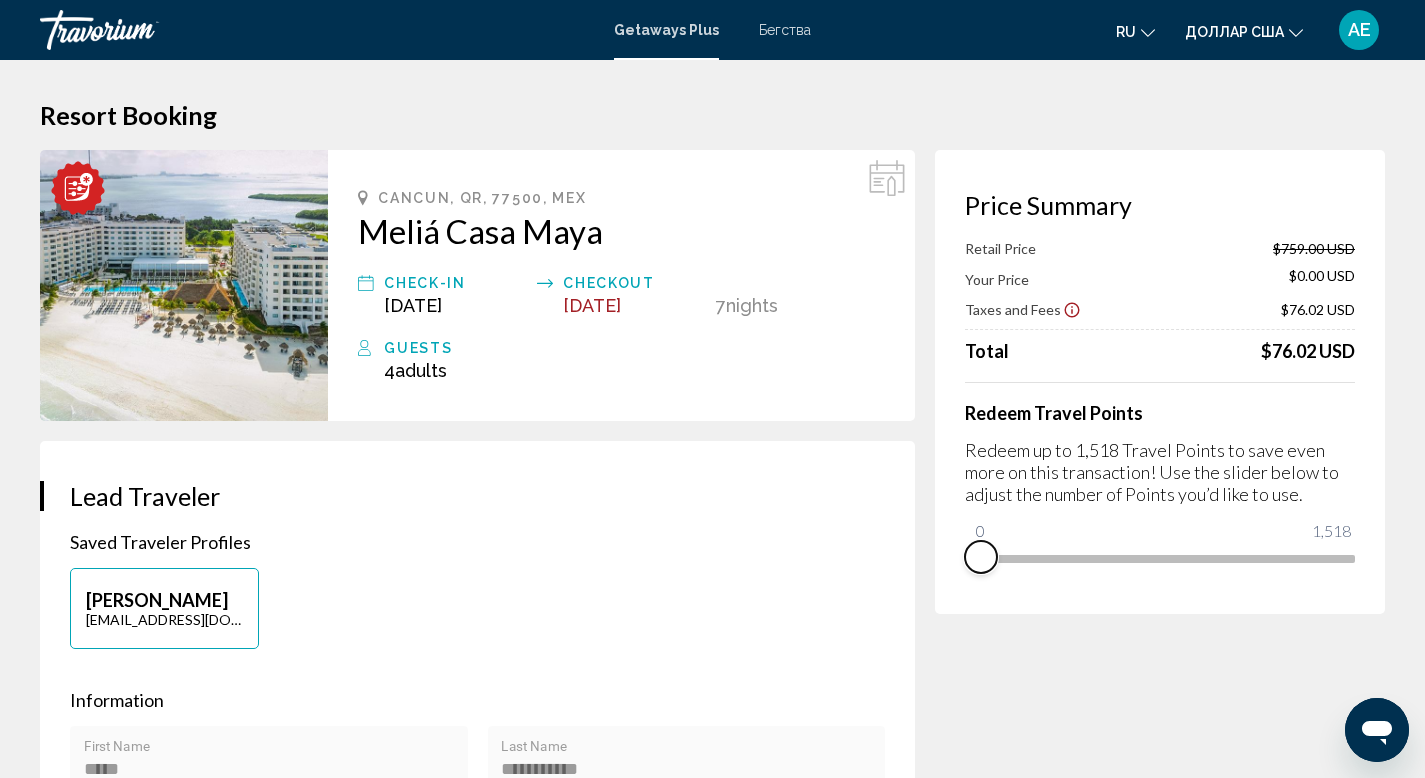 drag, startPoint x: 1341, startPoint y: 589, endPoint x: 976, endPoint y: 583, distance: 365.04932 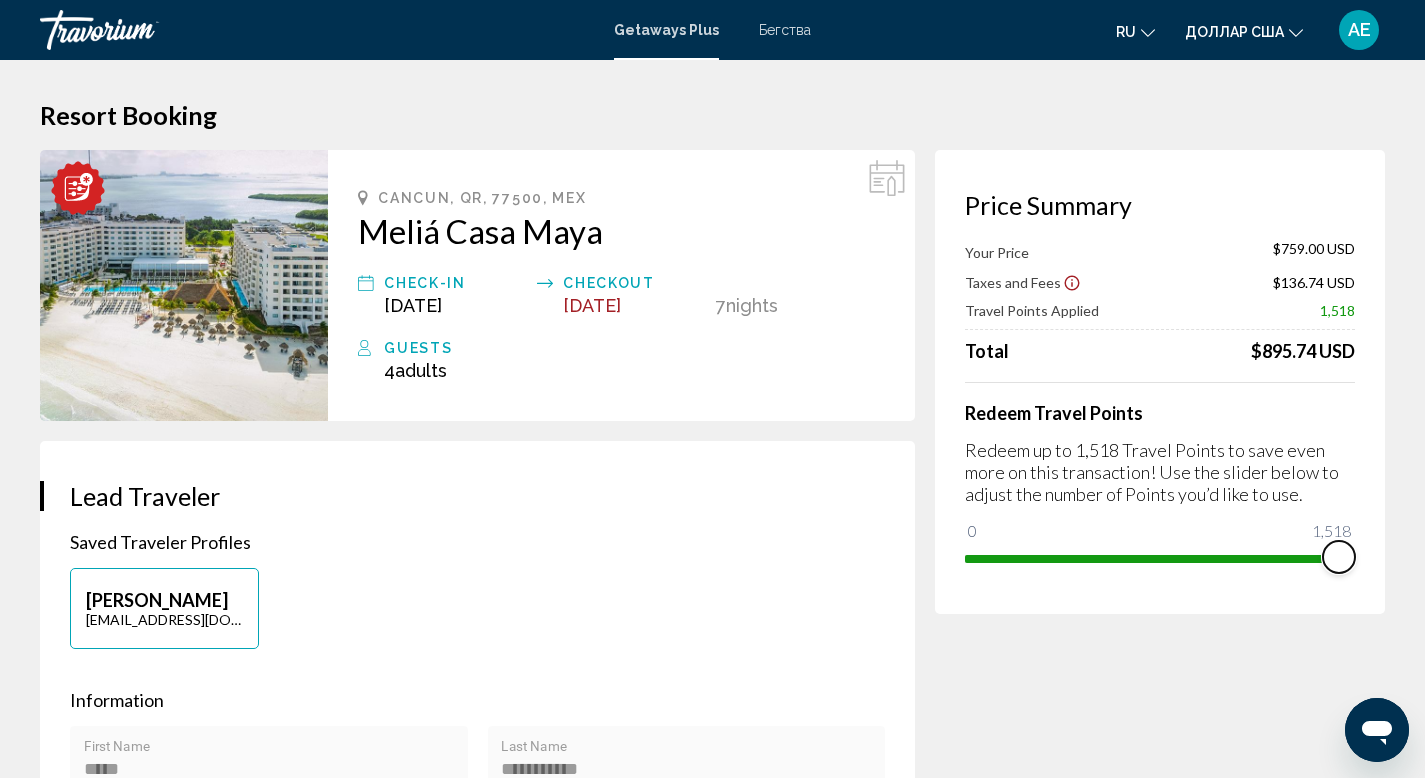 drag, startPoint x: 973, startPoint y: 531, endPoint x: 1439, endPoint y: 518, distance: 466.1813 